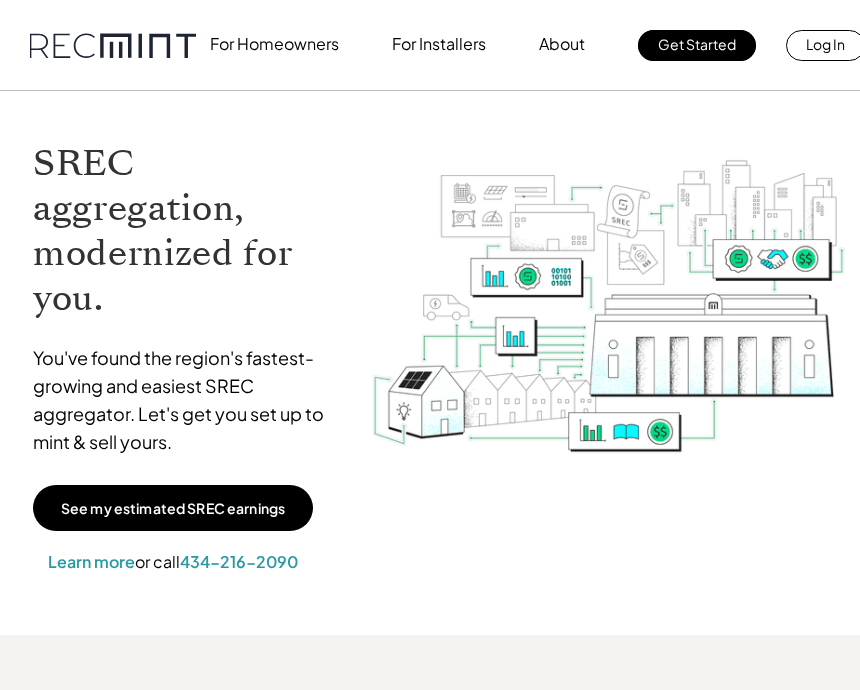 scroll, scrollTop: 0, scrollLeft: 0, axis: both 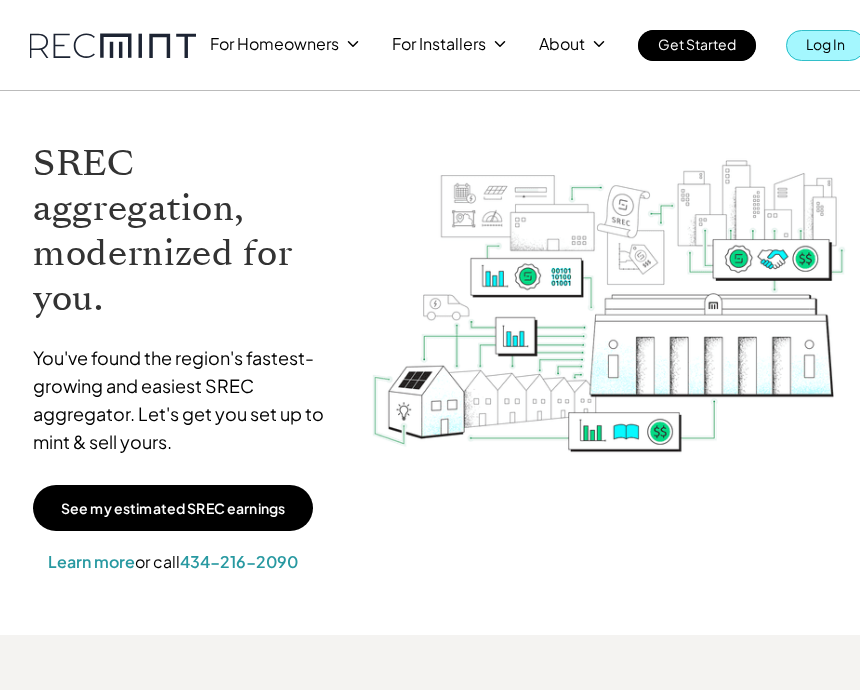 click on "Log In" at bounding box center (825, 44) 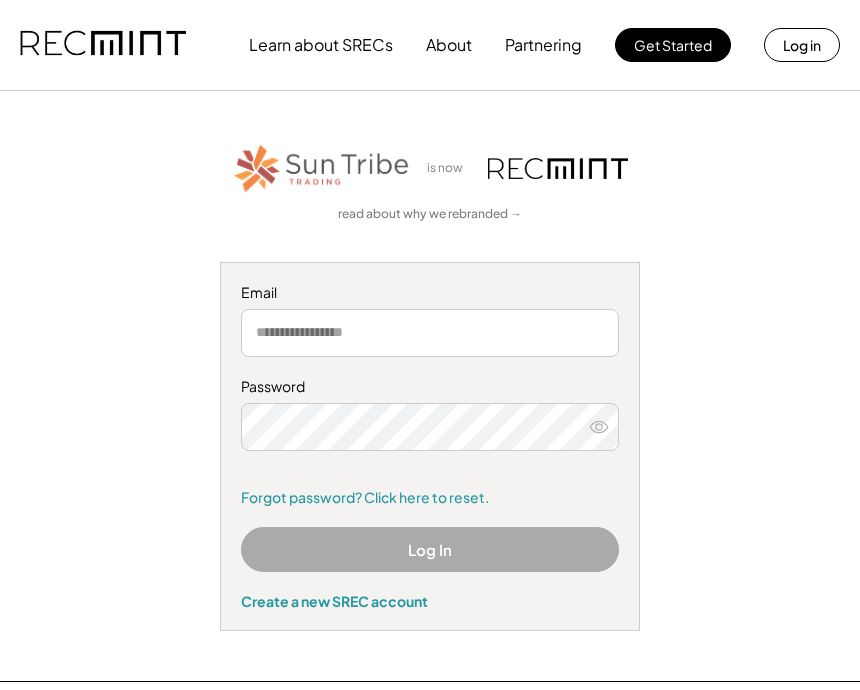 scroll, scrollTop: 0, scrollLeft: 0, axis: both 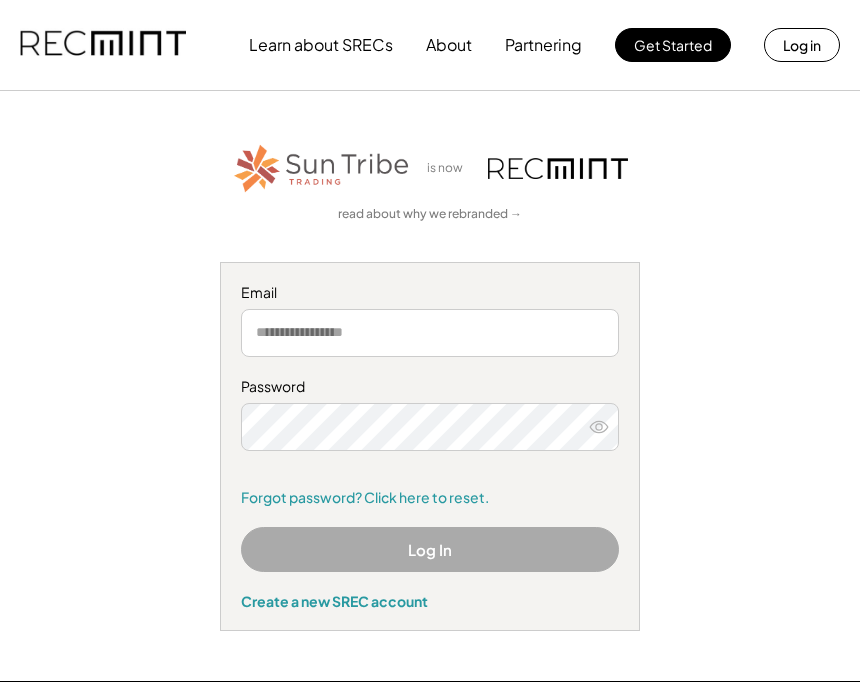 click at bounding box center [430, 333] 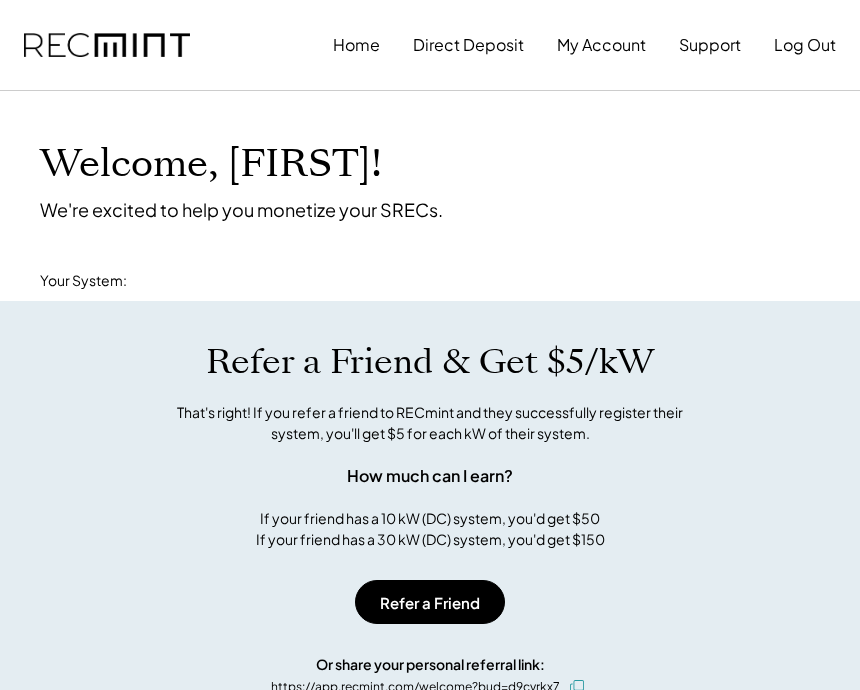 scroll, scrollTop: 0, scrollLeft: 0, axis: both 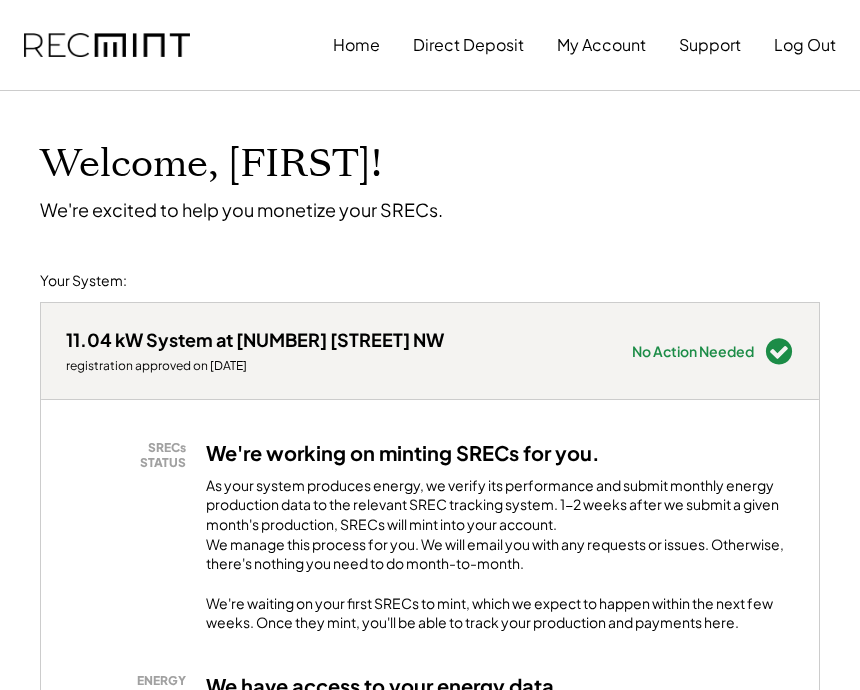 click on "Direct Deposit" at bounding box center [468, 45] 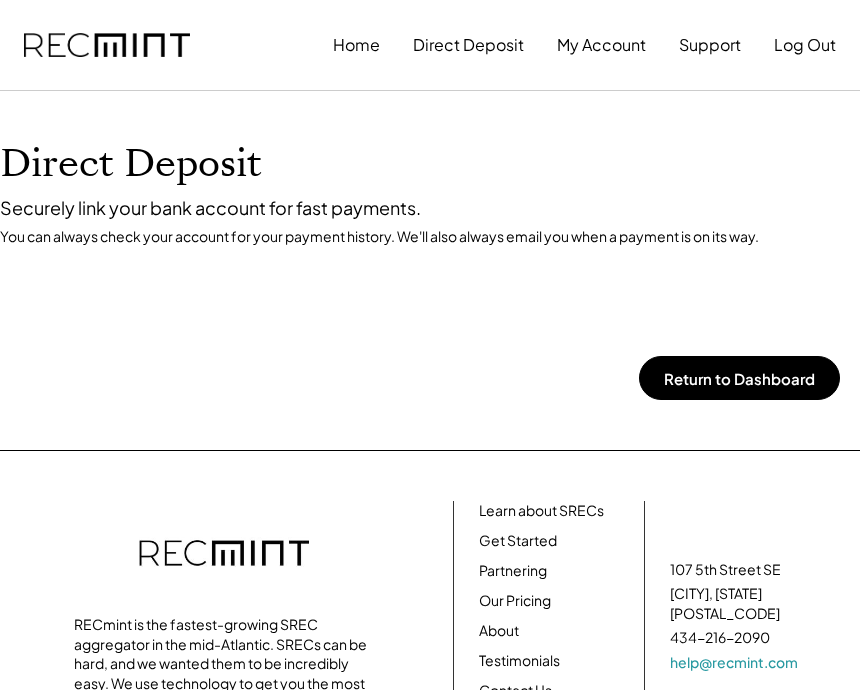 scroll, scrollTop: 0, scrollLeft: 0, axis: both 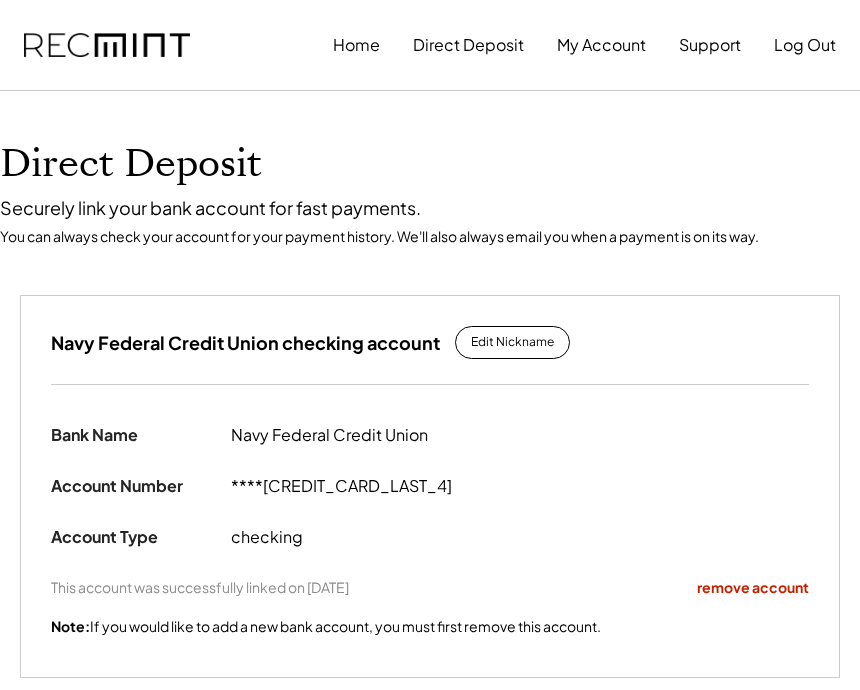 click on "My Account" at bounding box center [601, 45] 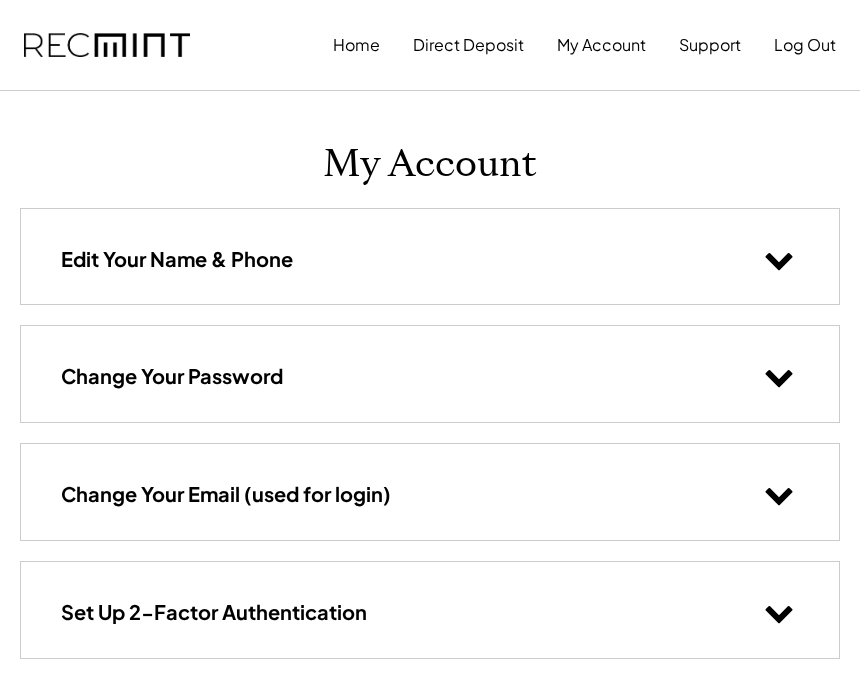 scroll, scrollTop: 0, scrollLeft: 0, axis: both 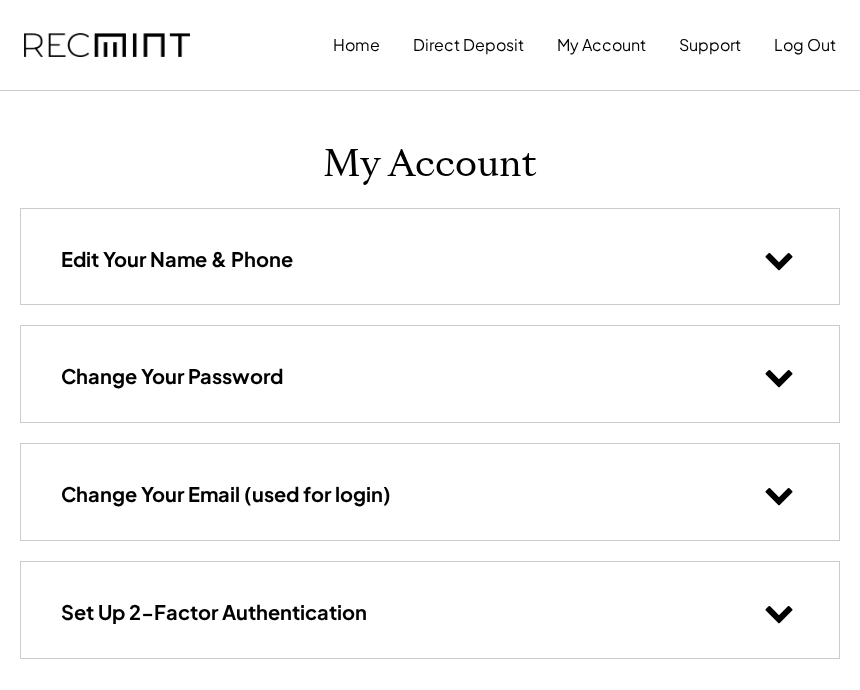 click on "Home" at bounding box center [356, 45] 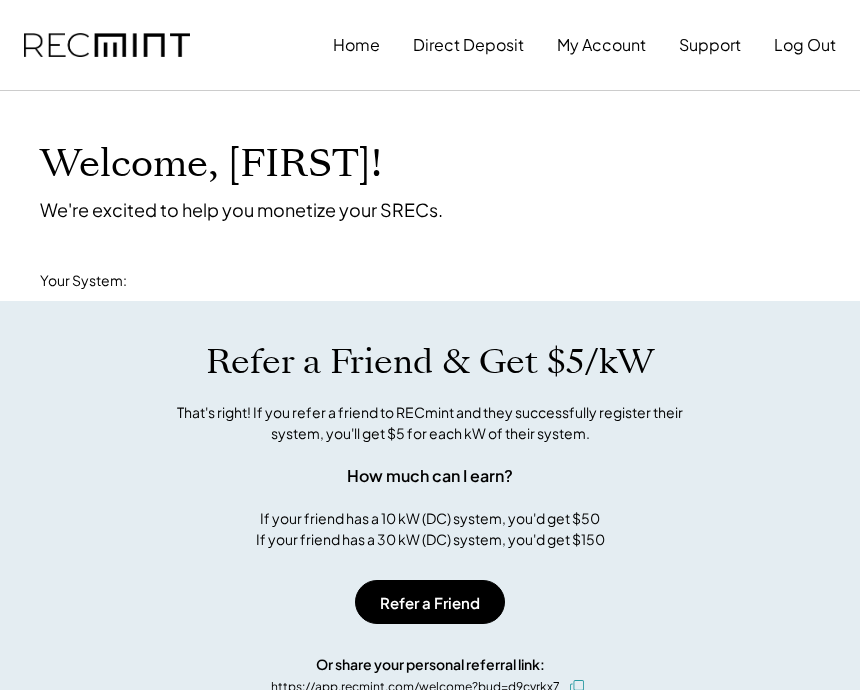 scroll, scrollTop: 0, scrollLeft: 0, axis: both 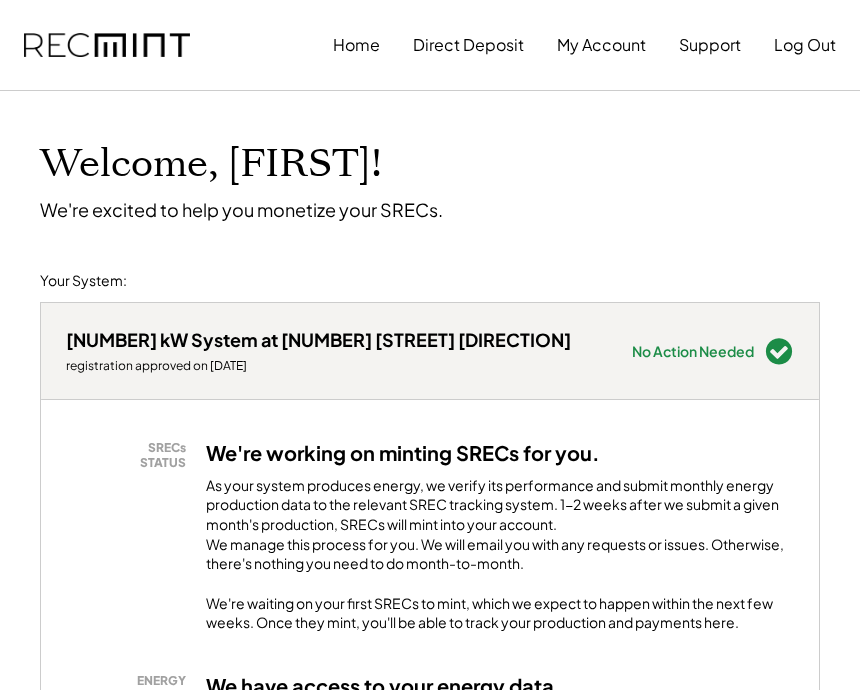 click on "My Account" at bounding box center [601, 45] 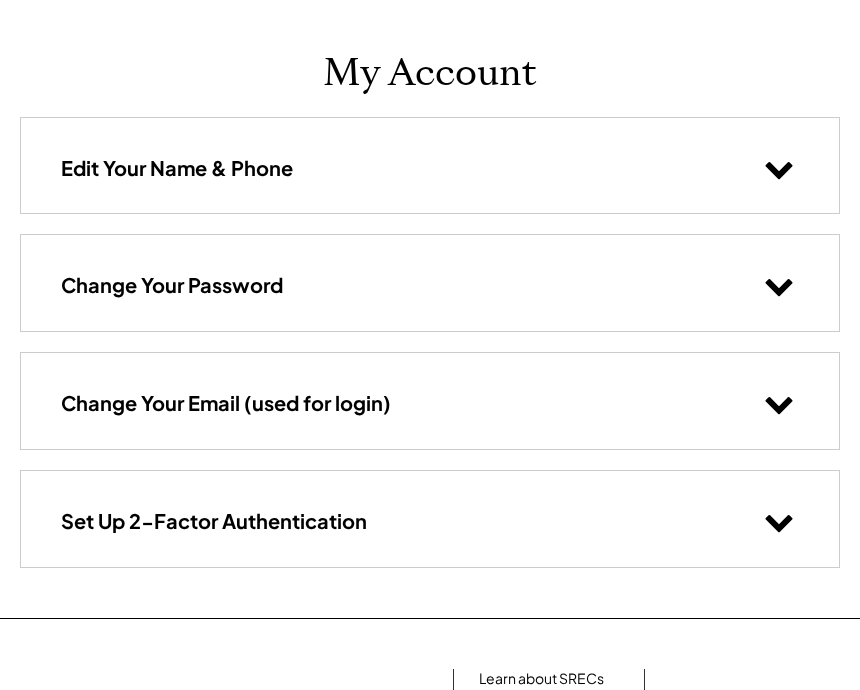 scroll, scrollTop: 0, scrollLeft: 0, axis: both 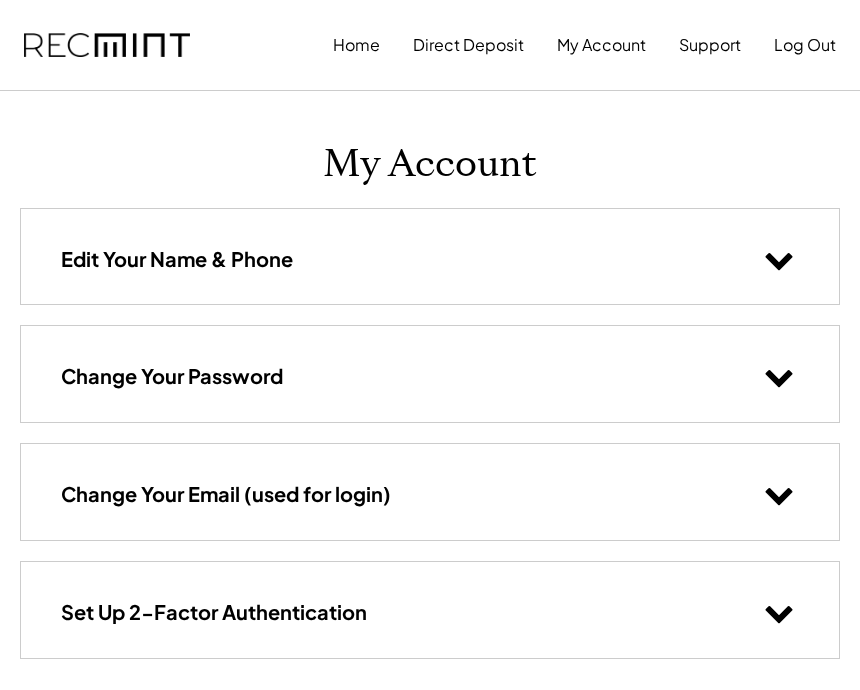 click on "Home" at bounding box center [356, 45] 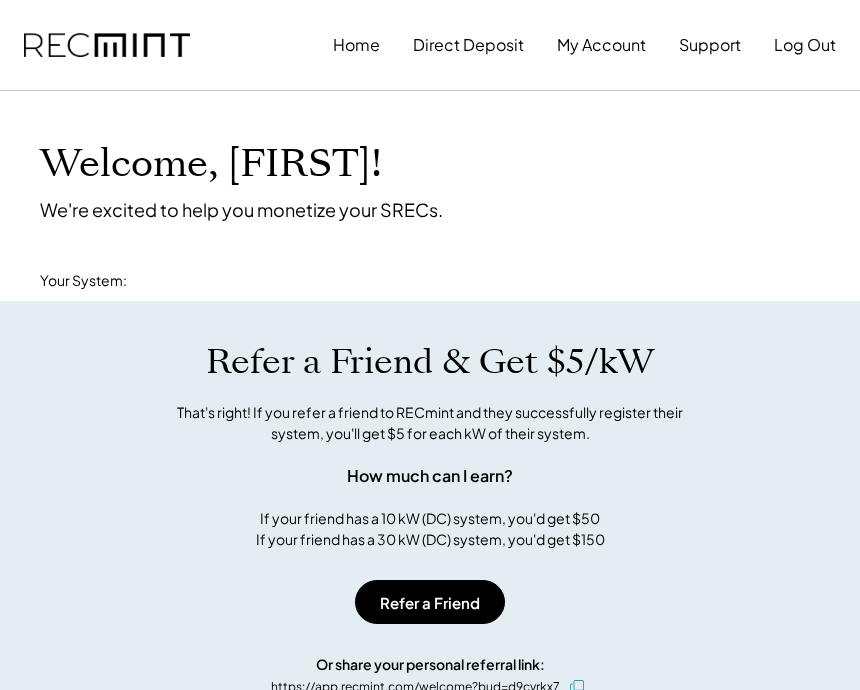 scroll, scrollTop: 0, scrollLeft: 0, axis: both 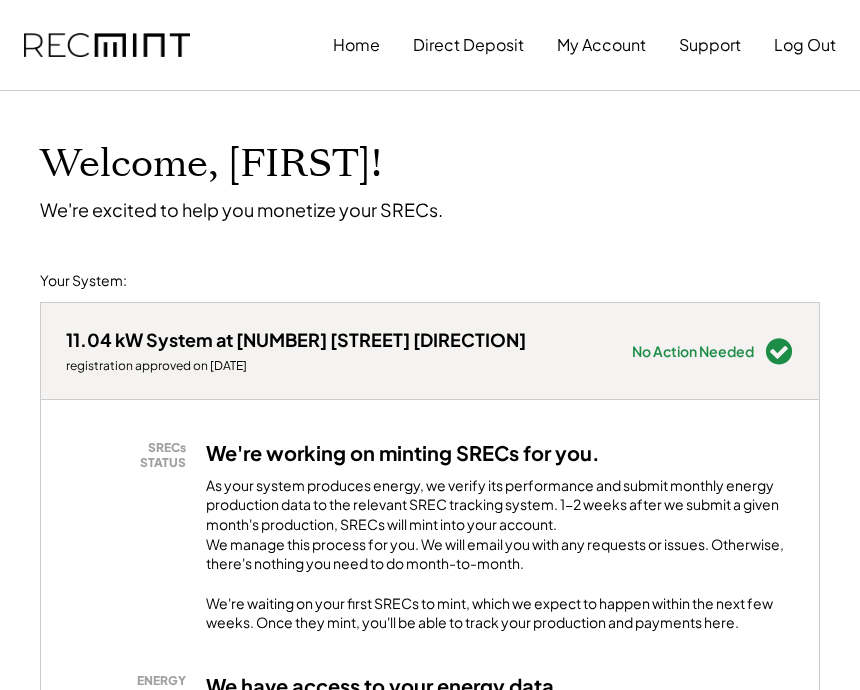 click on "My Account" at bounding box center (601, 45) 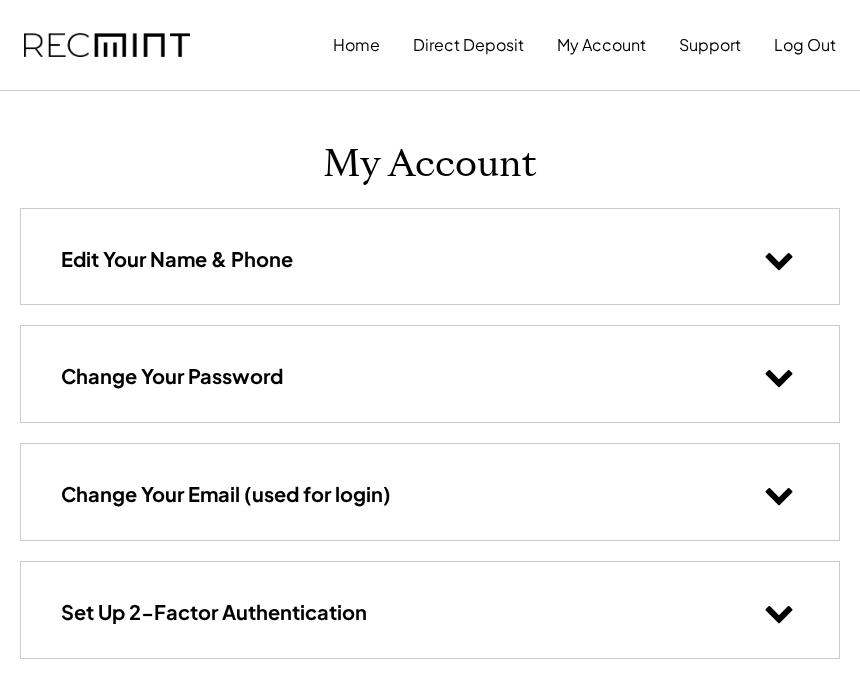 scroll, scrollTop: 0, scrollLeft: 0, axis: both 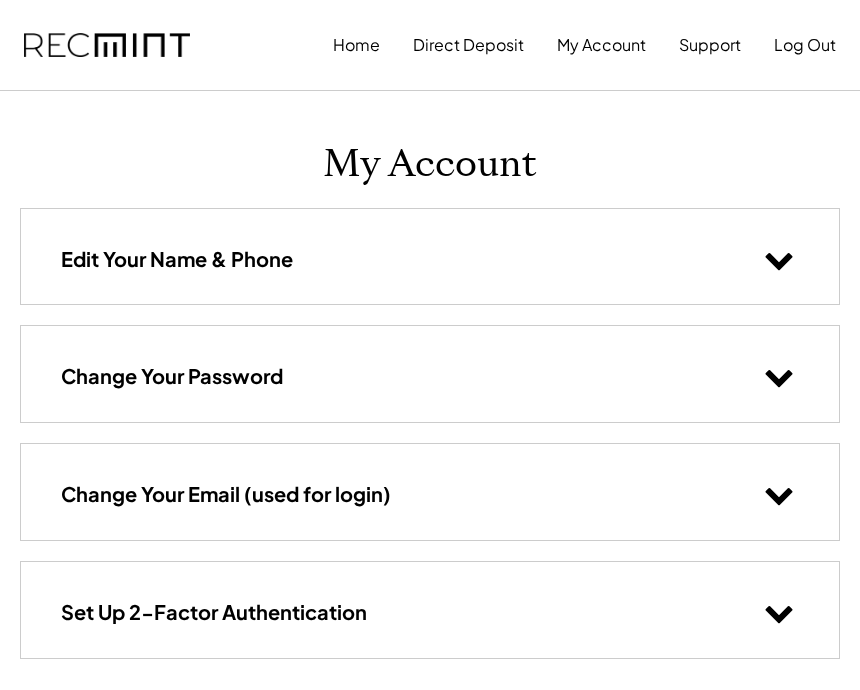 click on "Home" at bounding box center [356, 45] 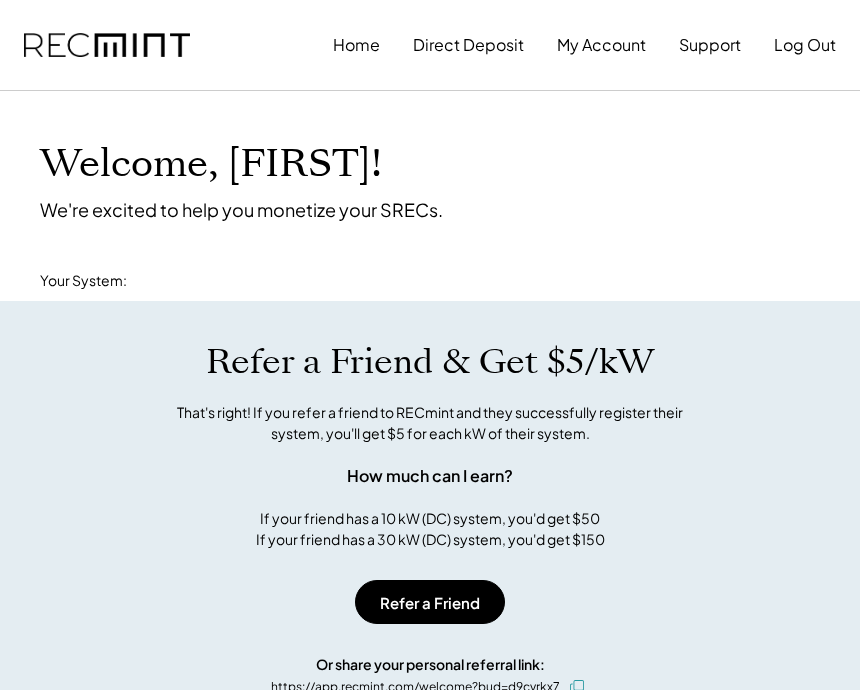 scroll, scrollTop: 0, scrollLeft: 0, axis: both 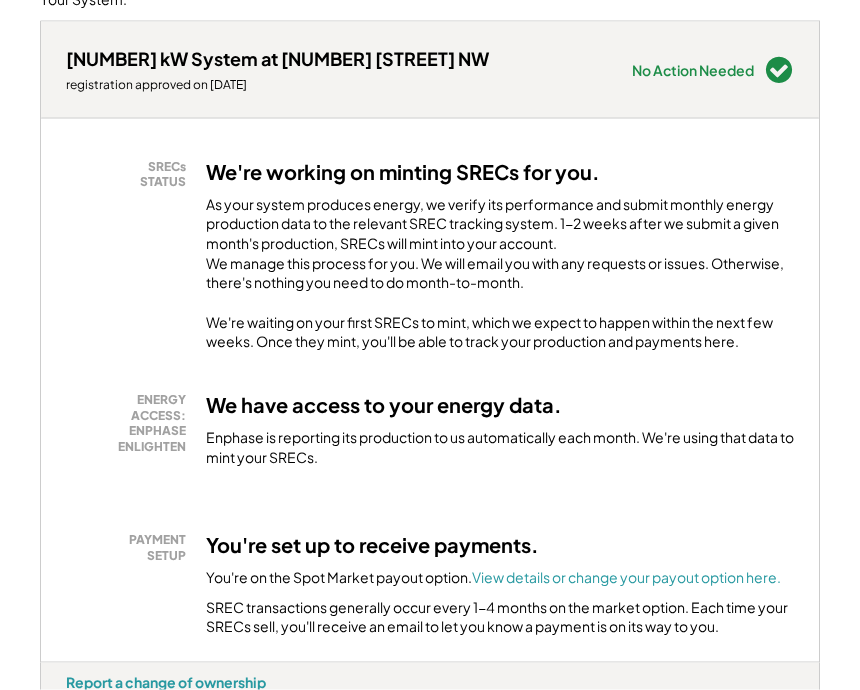 click on "SRECs
STATUS" at bounding box center (131, 174) 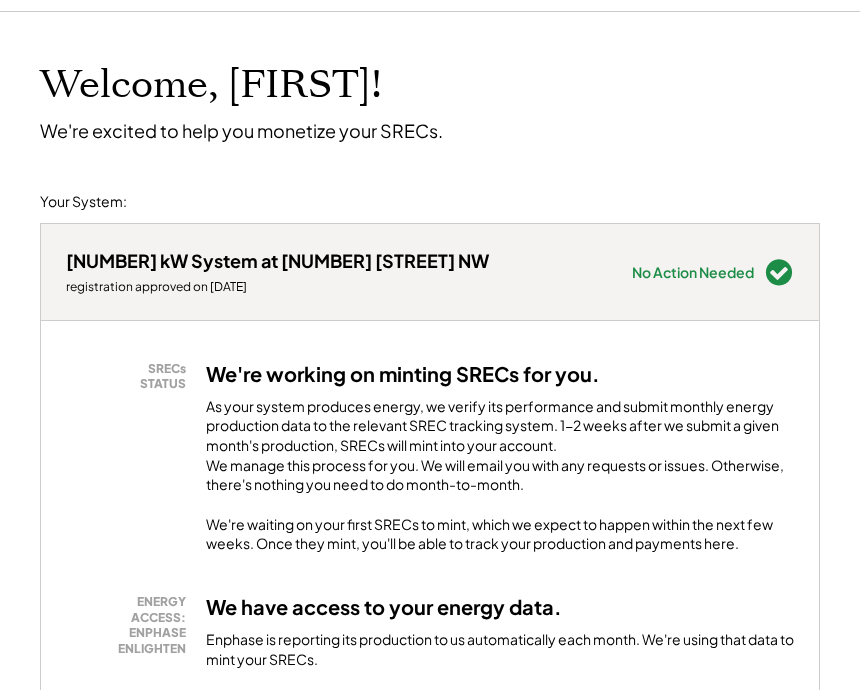 scroll, scrollTop: 78, scrollLeft: 0, axis: vertical 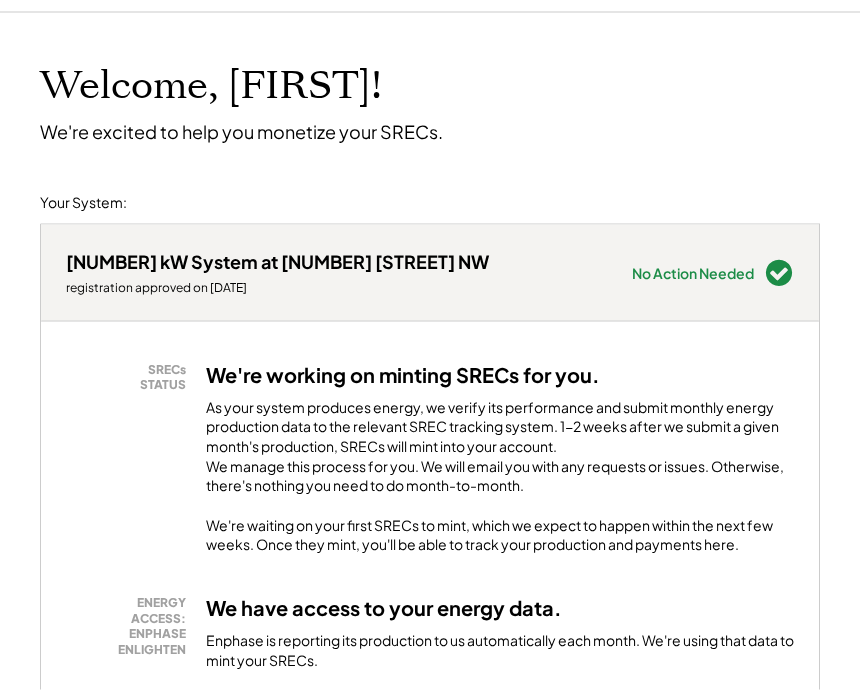 click on "No Action Needed" at bounding box center (693, 273) 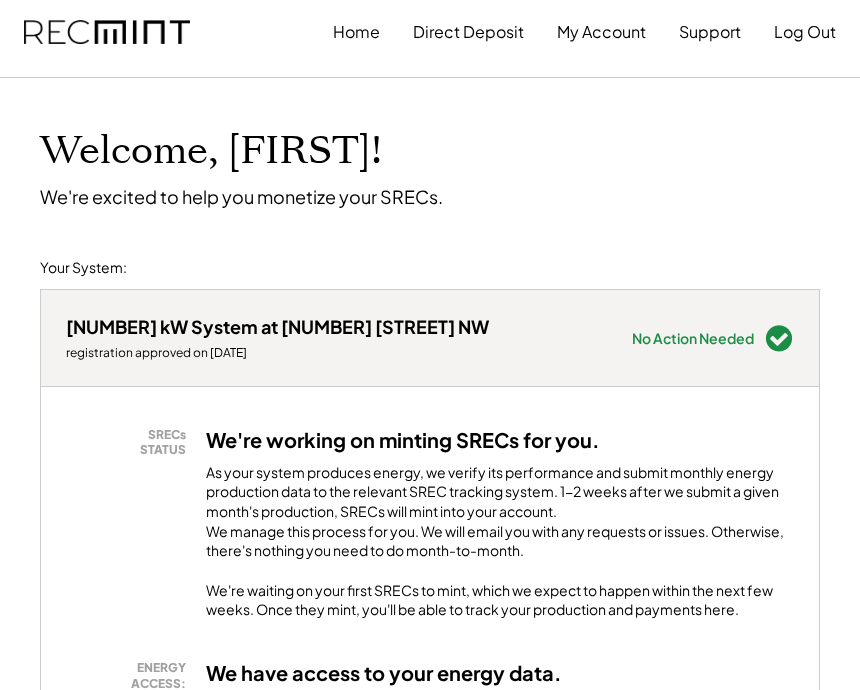 scroll, scrollTop: 0, scrollLeft: 0, axis: both 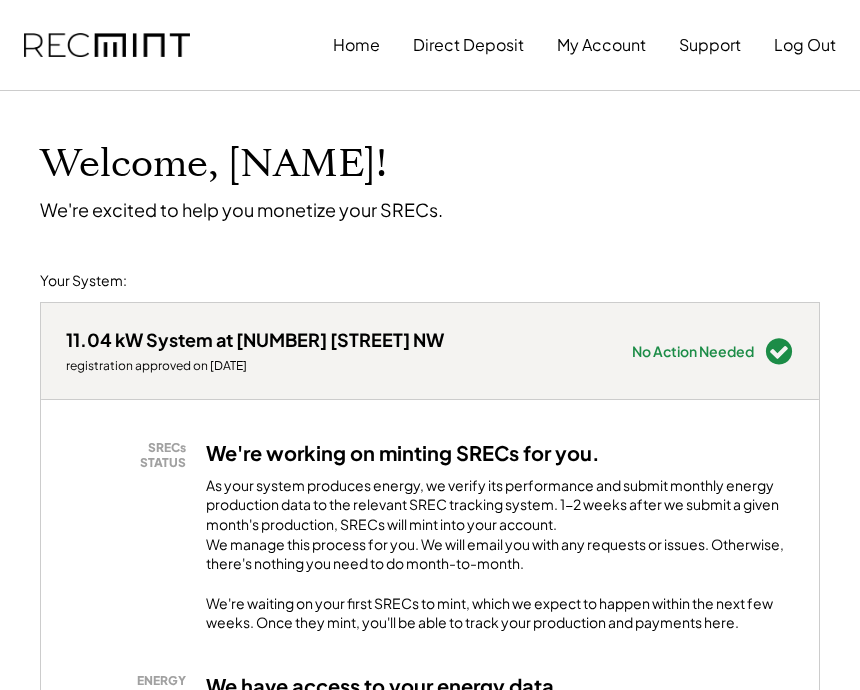 click on "Your System:" at bounding box center (83, 281) 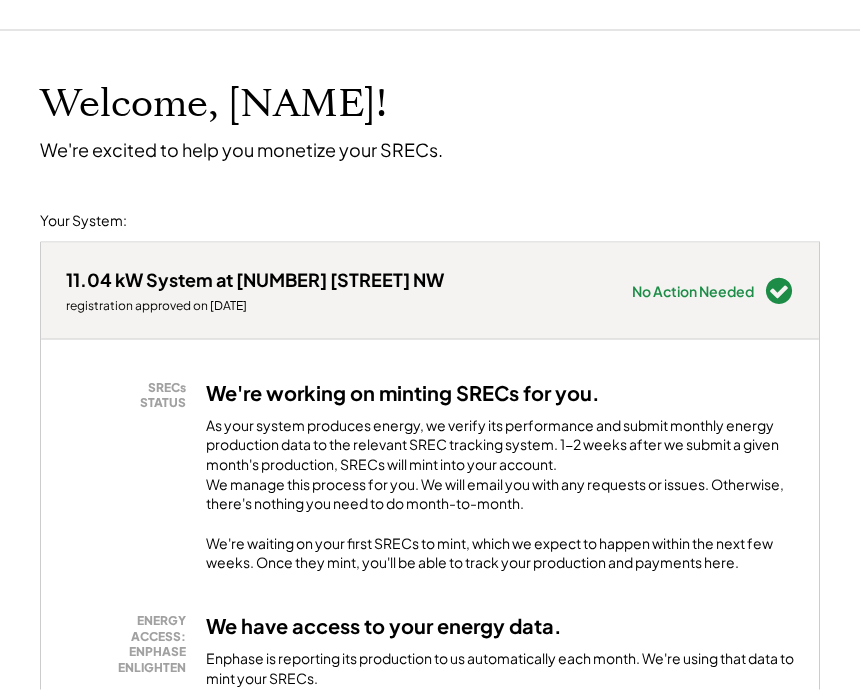 scroll, scrollTop: 61, scrollLeft: 0, axis: vertical 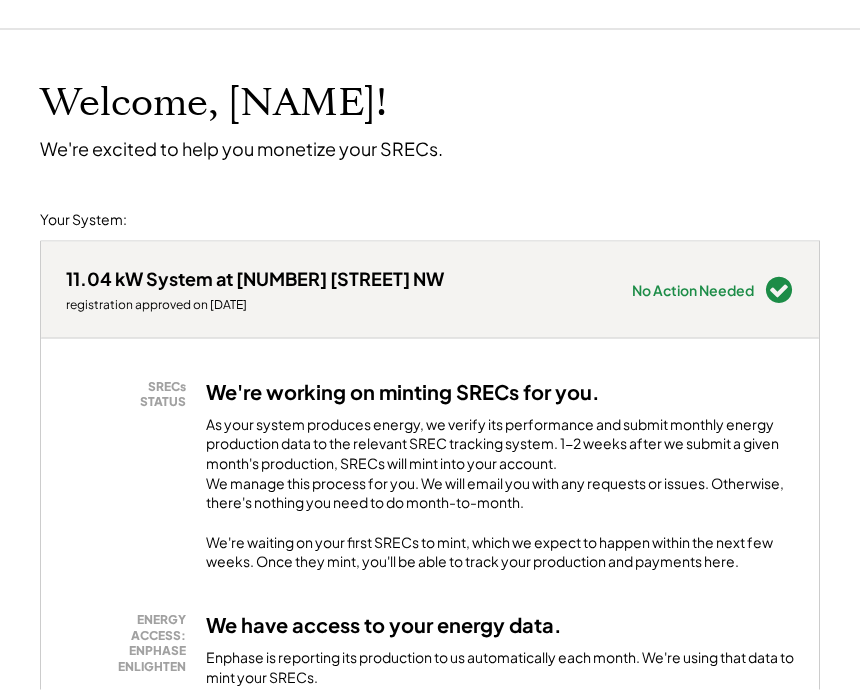 click on "11.04 kW System at 516 Heritage Ln NW" at bounding box center [255, 278] 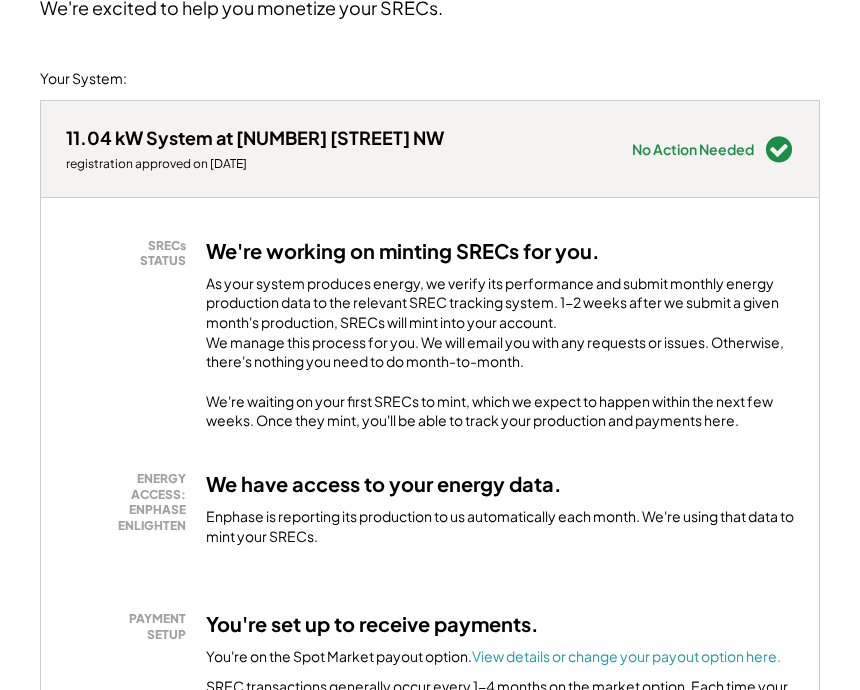 scroll, scrollTop: 214, scrollLeft: 0, axis: vertical 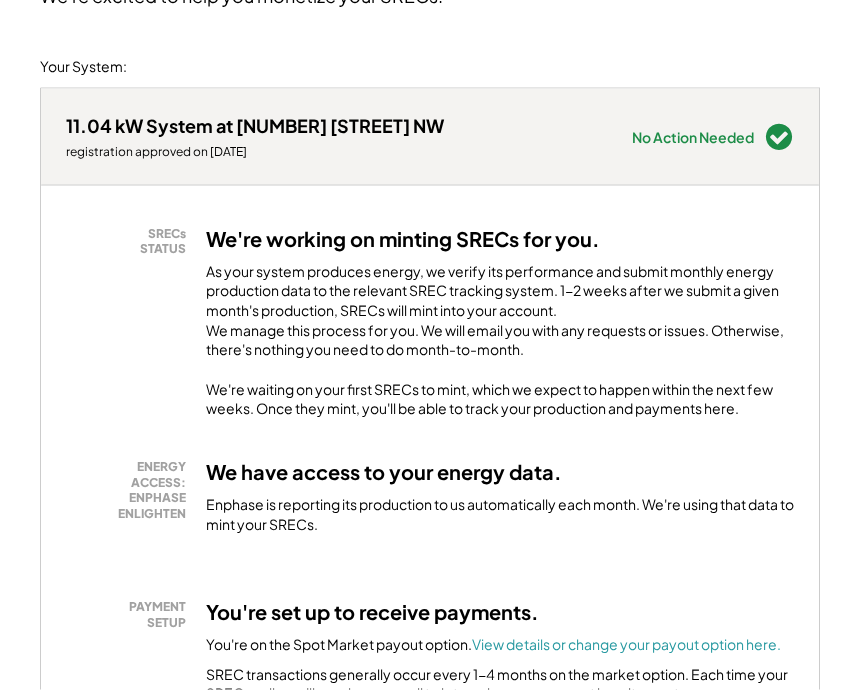 click on "Enphase is reporting its production to us automatically each month. We're using that data to mint your SRECs." at bounding box center (500, 514) 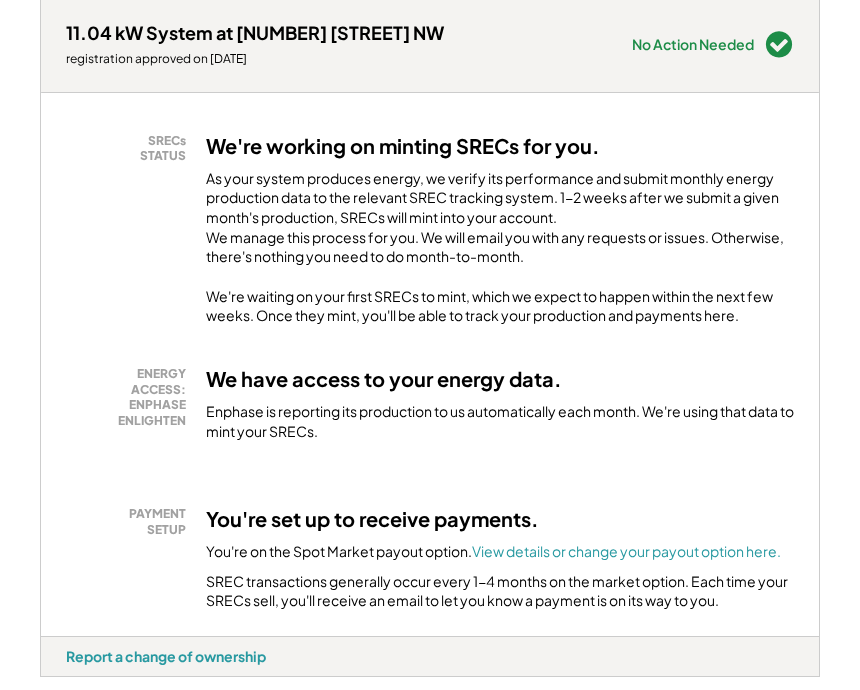 scroll, scrollTop: 315, scrollLeft: 0, axis: vertical 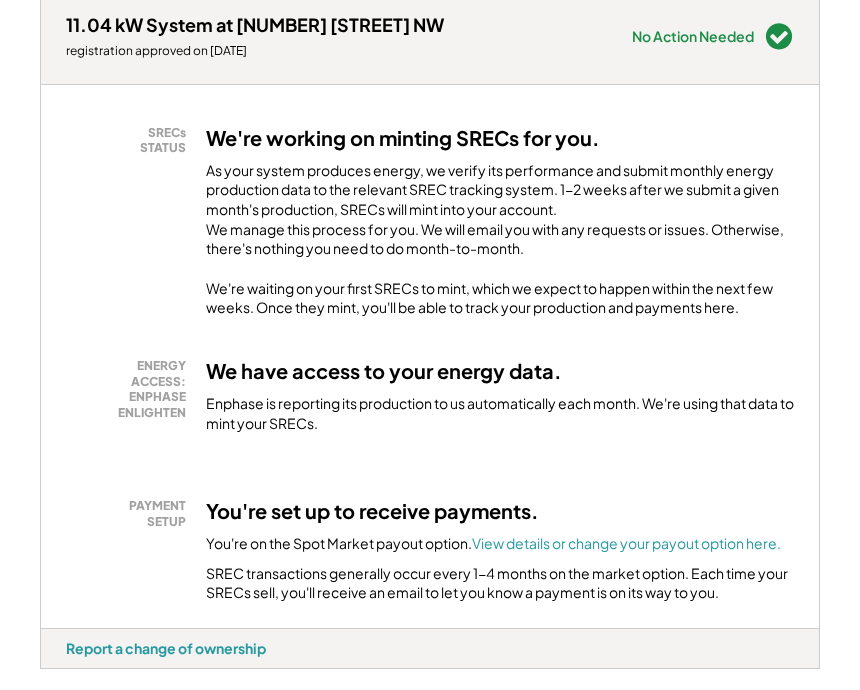 click on "View details or change your payout option here." at bounding box center (626, 543) 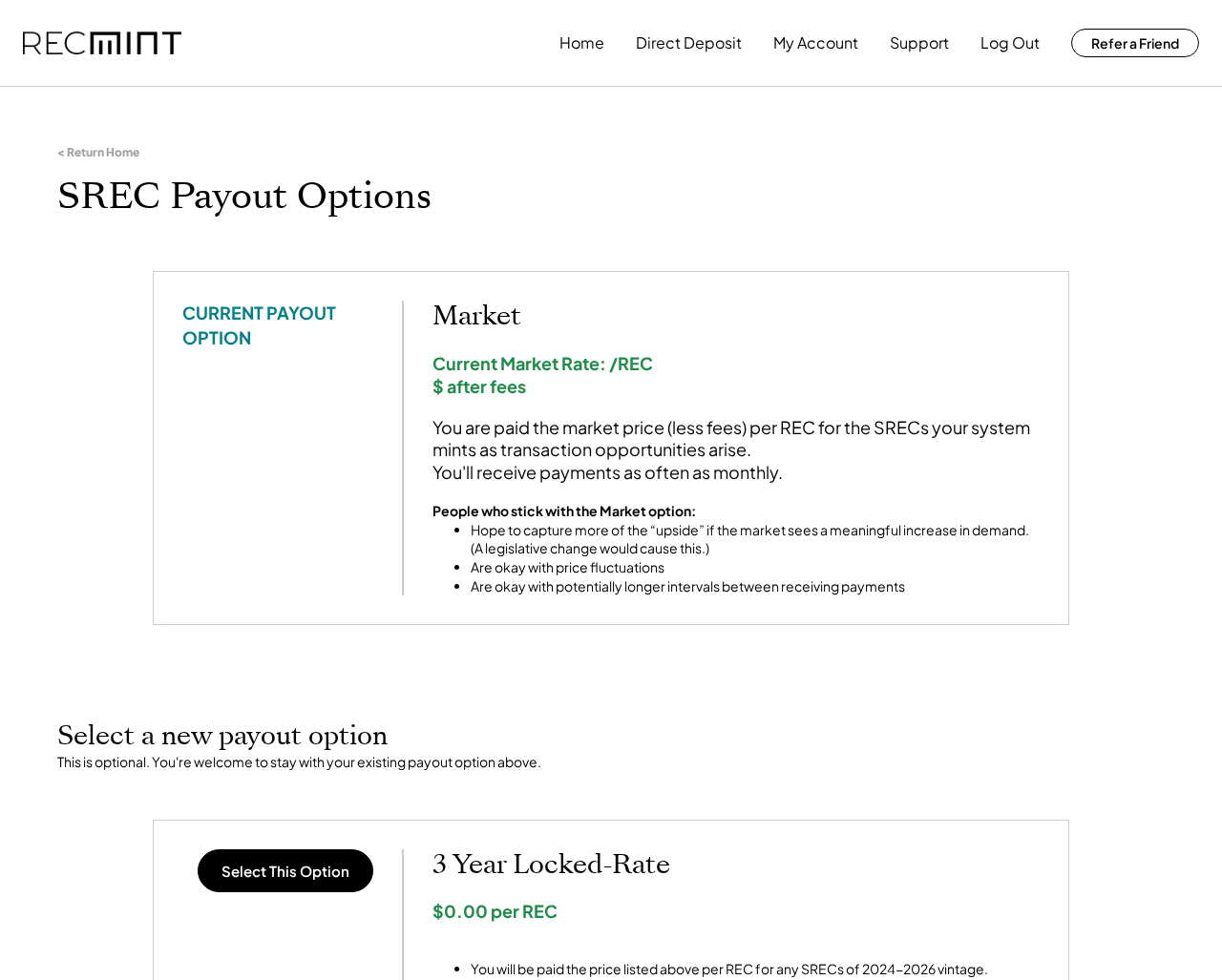 scroll, scrollTop: 0, scrollLeft: 0, axis: both 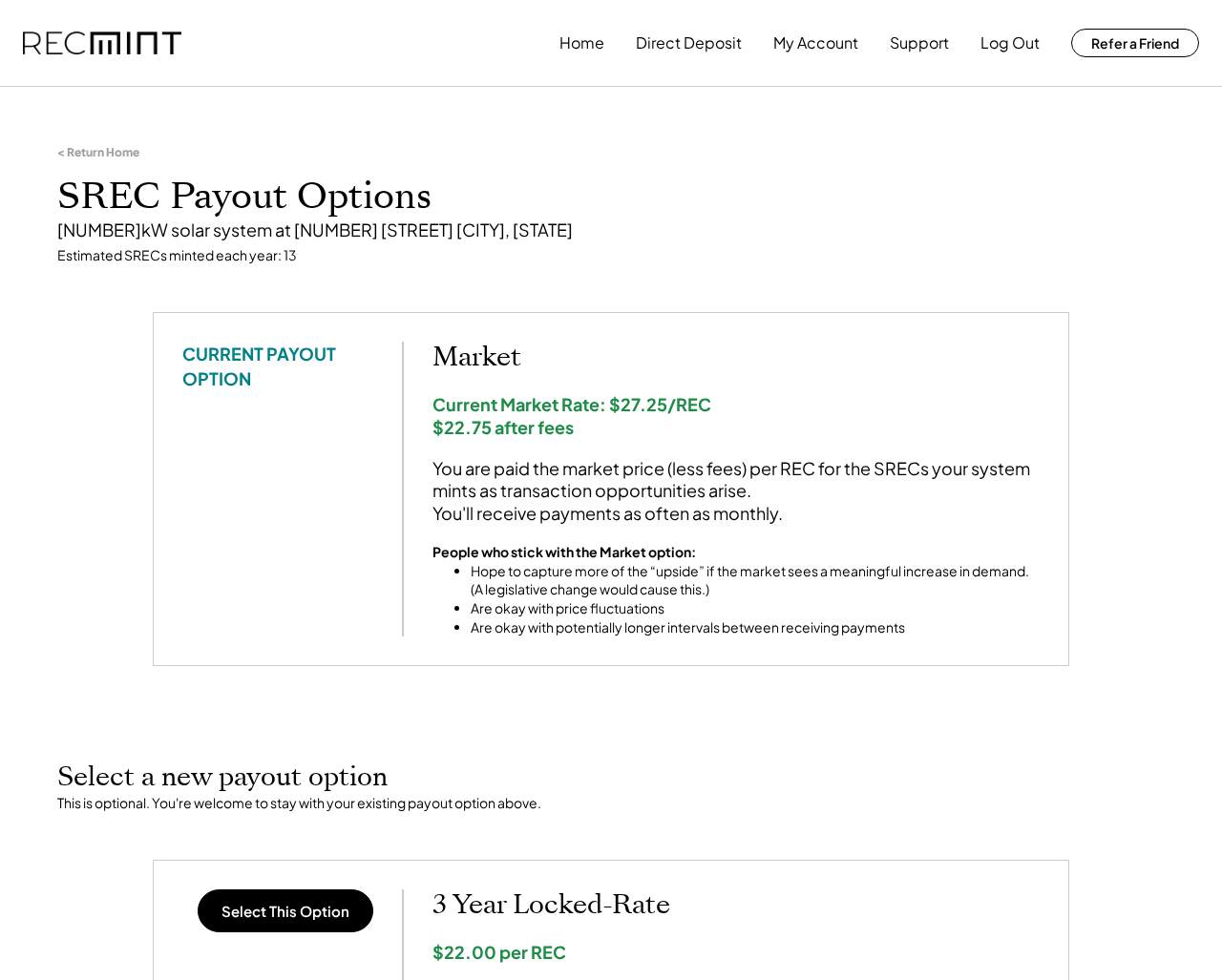 click on "Current Market Rate: $27.25/REC
$22.75 after fees" at bounding box center [736, 415] 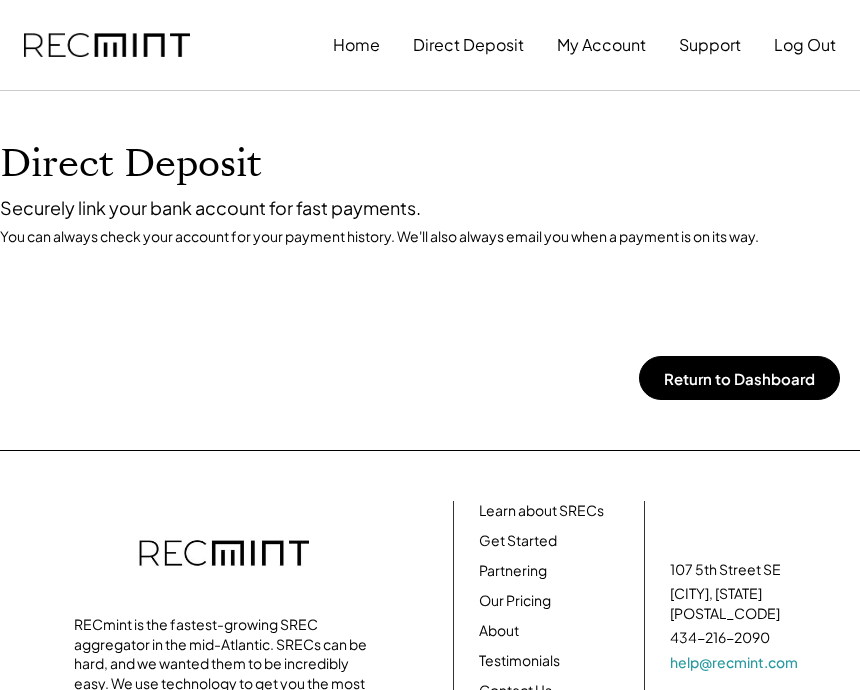 scroll, scrollTop: 0, scrollLeft: 0, axis: both 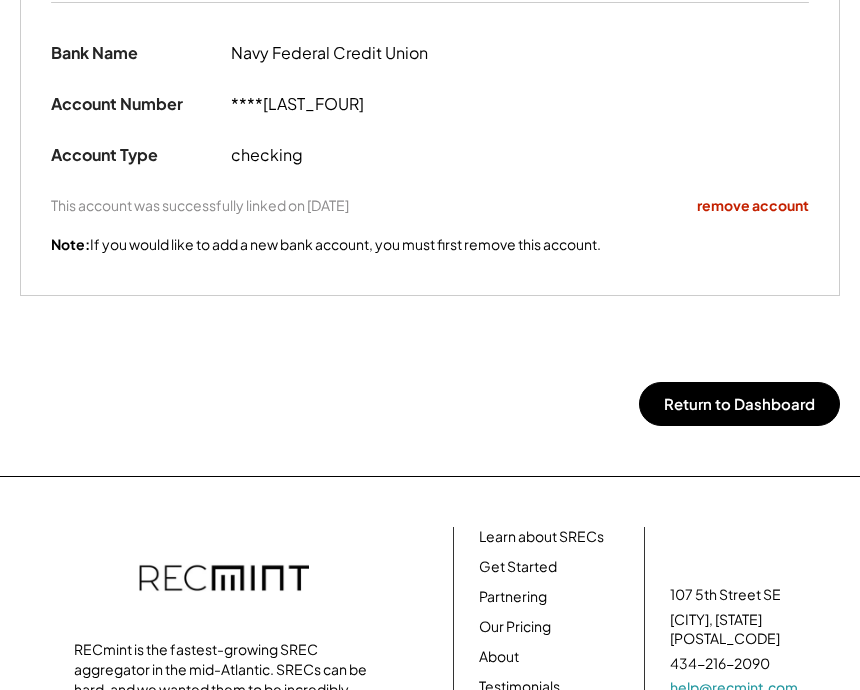 click on "Return to Dashboard" at bounding box center (739, 404) 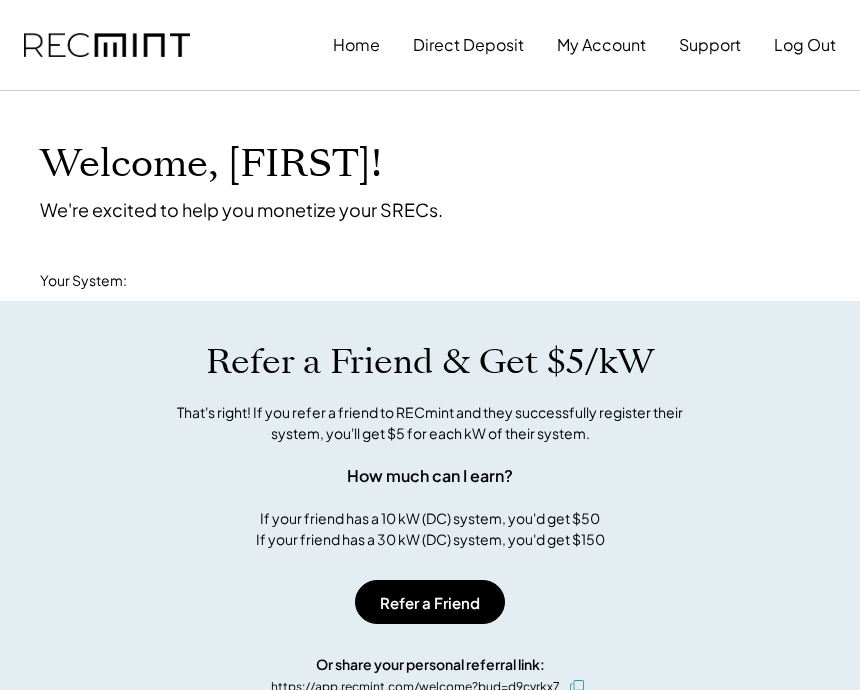 scroll, scrollTop: 0, scrollLeft: 0, axis: both 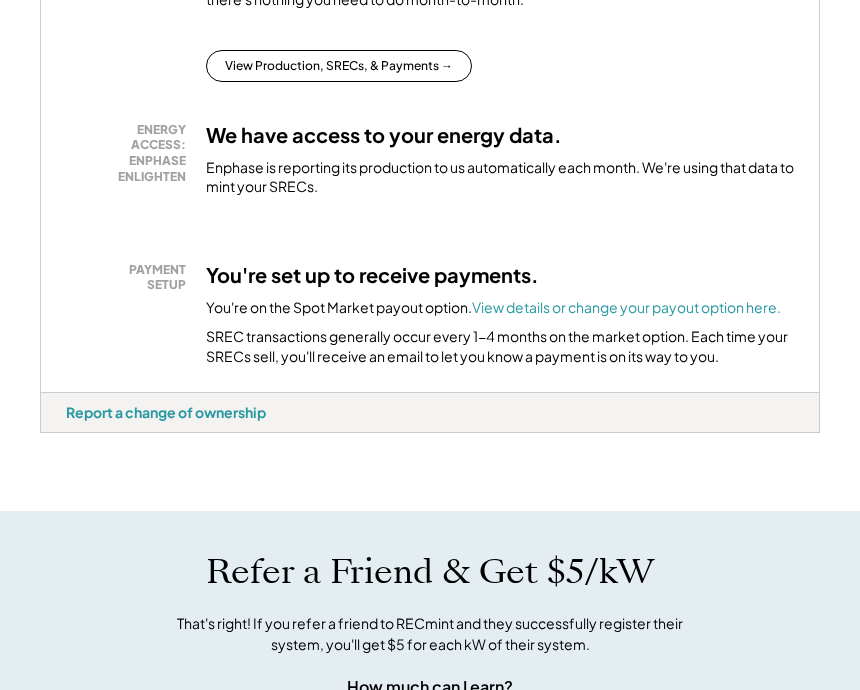 click on "View Production, SRECs, & Payments →" at bounding box center (339, 66) 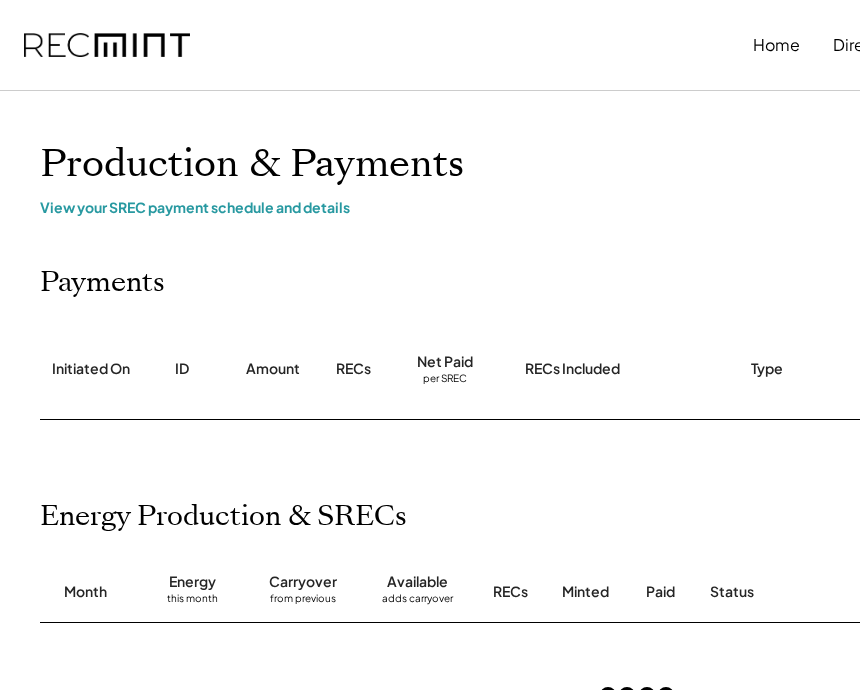 scroll, scrollTop: 0, scrollLeft: 0, axis: both 